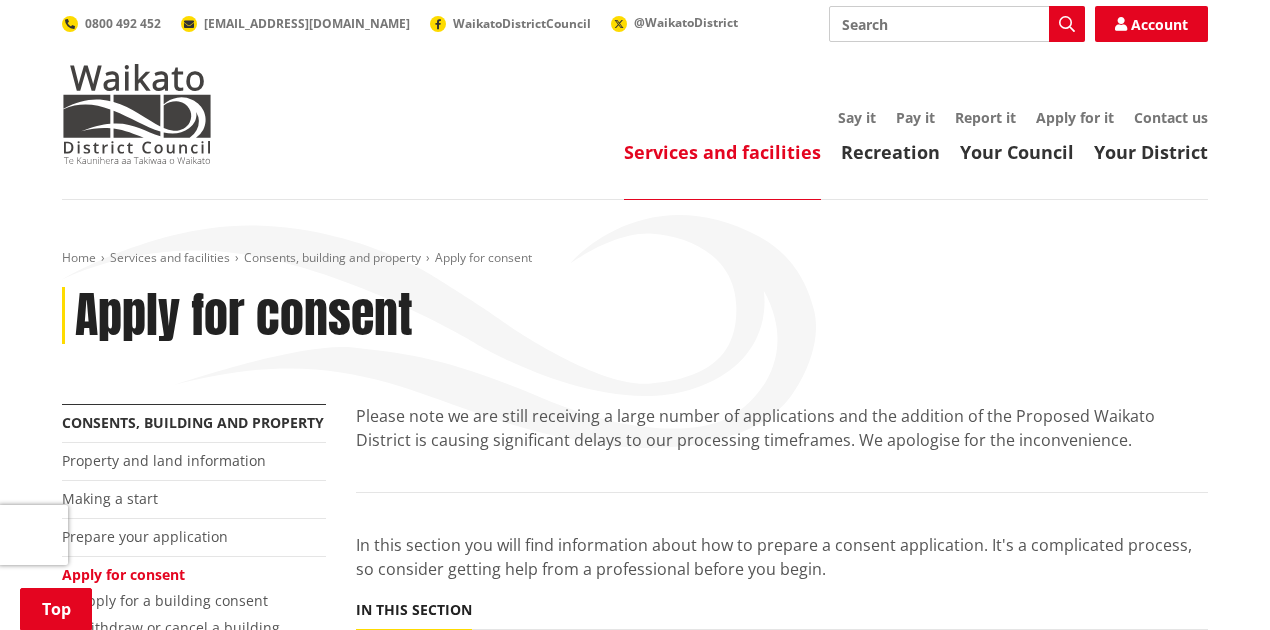 scroll, scrollTop: 533, scrollLeft: 0, axis: vertical 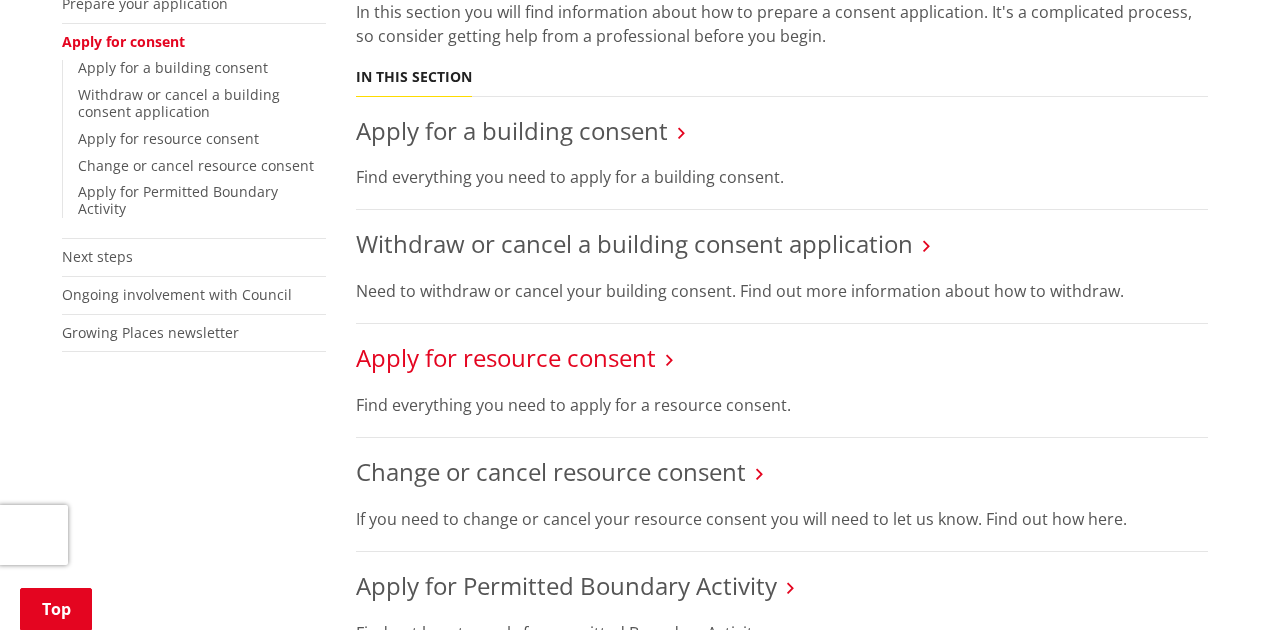 click on "Apply for resource consent" at bounding box center (506, 357) 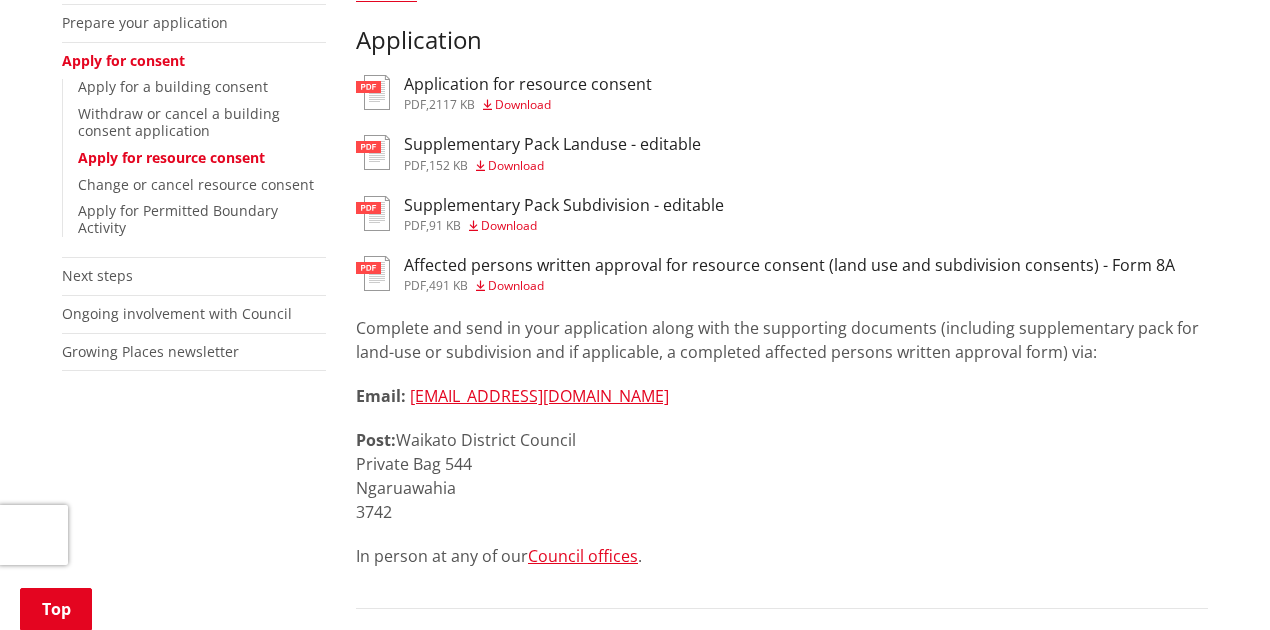 scroll, scrollTop: 533, scrollLeft: 0, axis: vertical 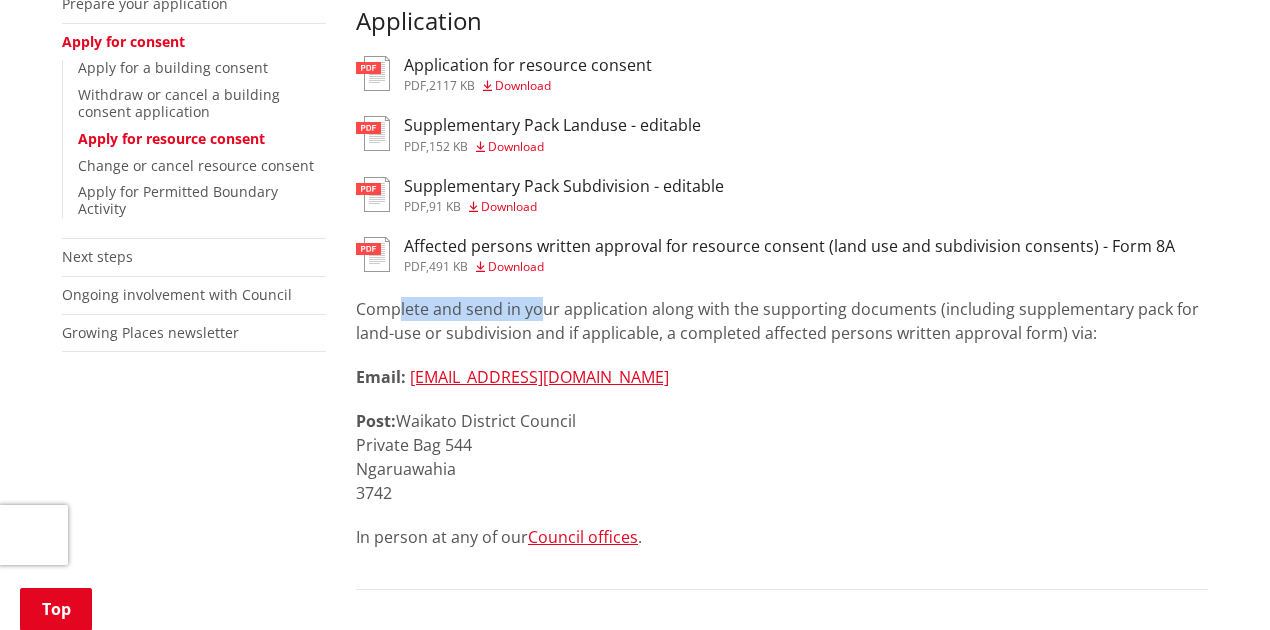 drag, startPoint x: 402, startPoint y: 310, endPoint x: 544, endPoint y: 318, distance: 142.22517 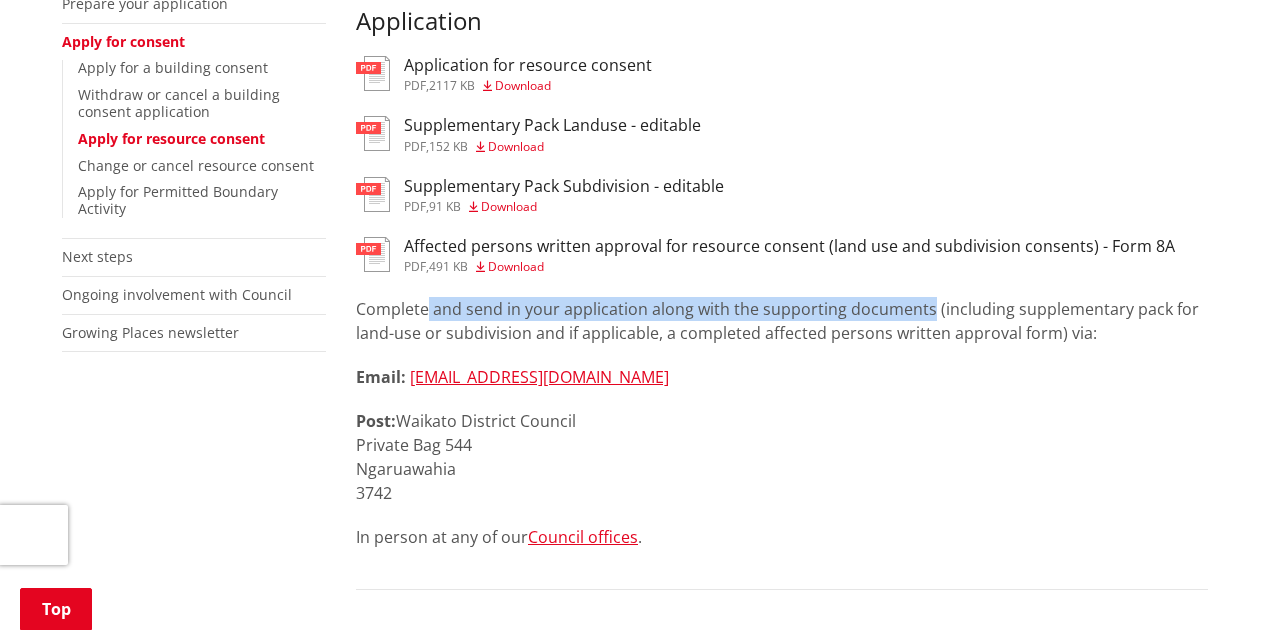 drag, startPoint x: 434, startPoint y: 312, endPoint x: 924, endPoint y: 309, distance: 490.0092 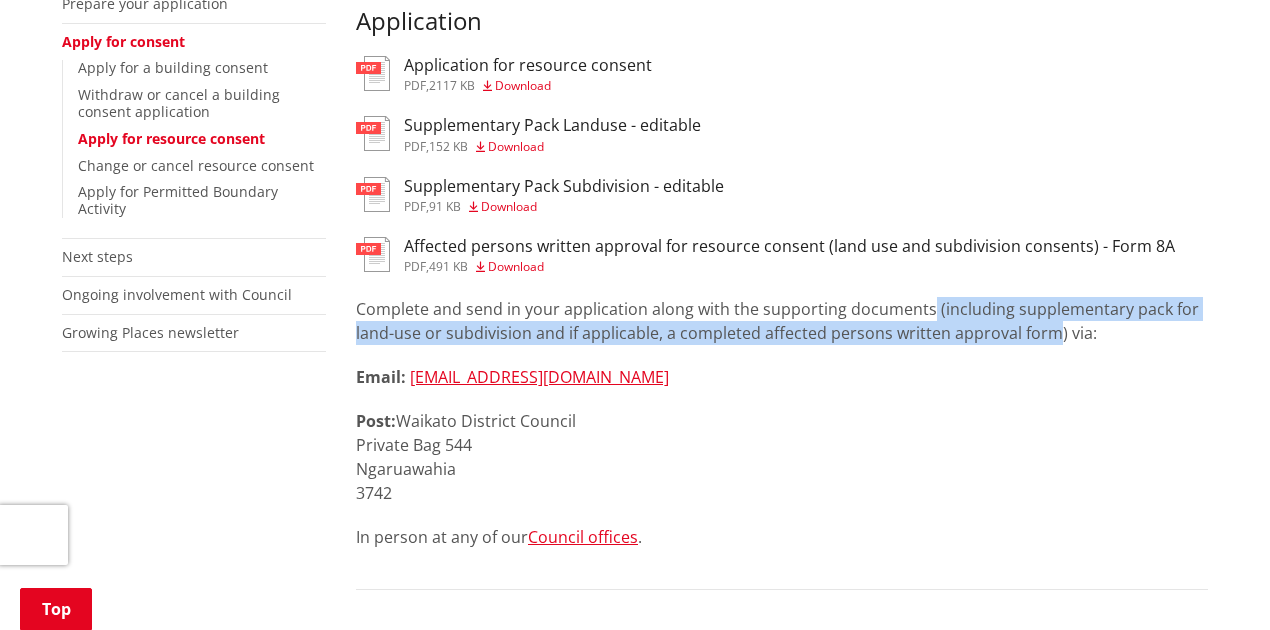 drag, startPoint x: 924, startPoint y: 309, endPoint x: 1019, endPoint y: 332, distance: 97.74457 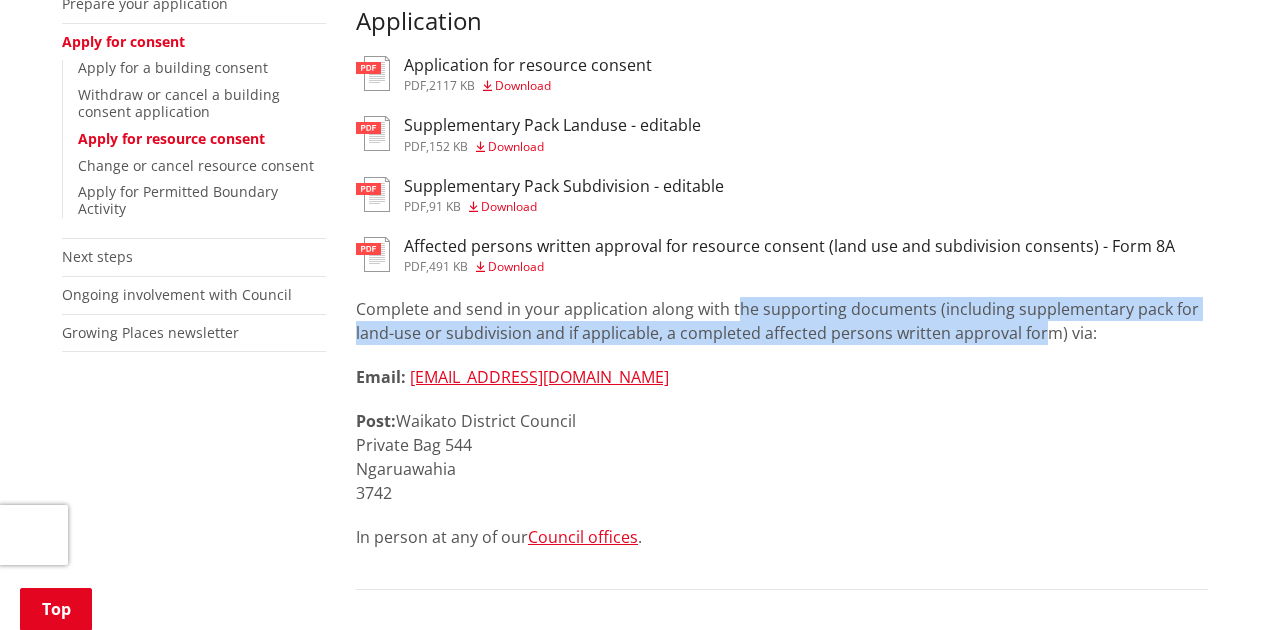 drag, startPoint x: 1039, startPoint y: 332, endPoint x: 734, endPoint y: 312, distance: 305.65503 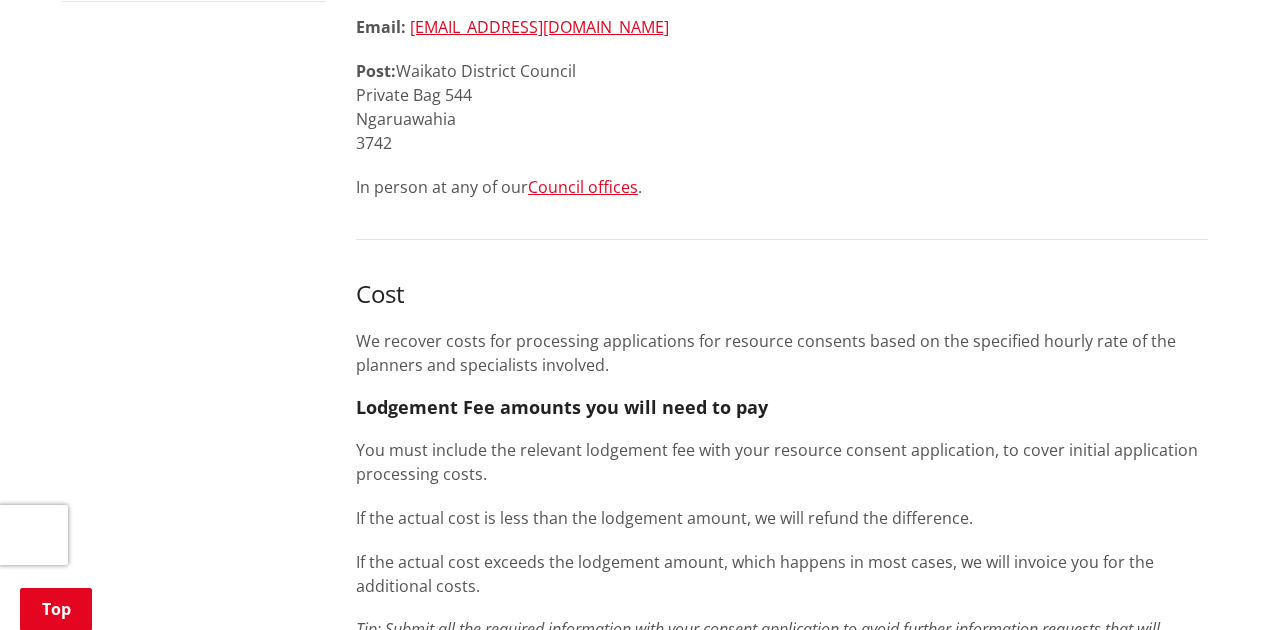 scroll, scrollTop: 733, scrollLeft: 0, axis: vertical 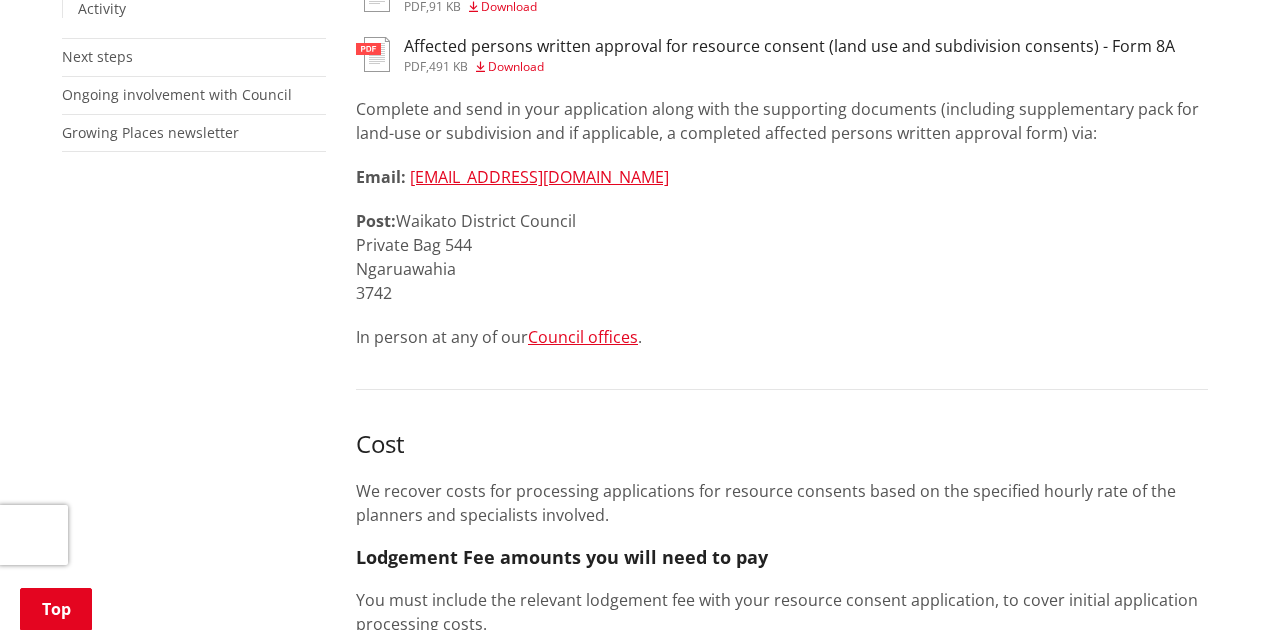 click on "Email:   [EMAIL_ADDRESS][DOMAIN_NAME]" at bounding box center (782, 177) 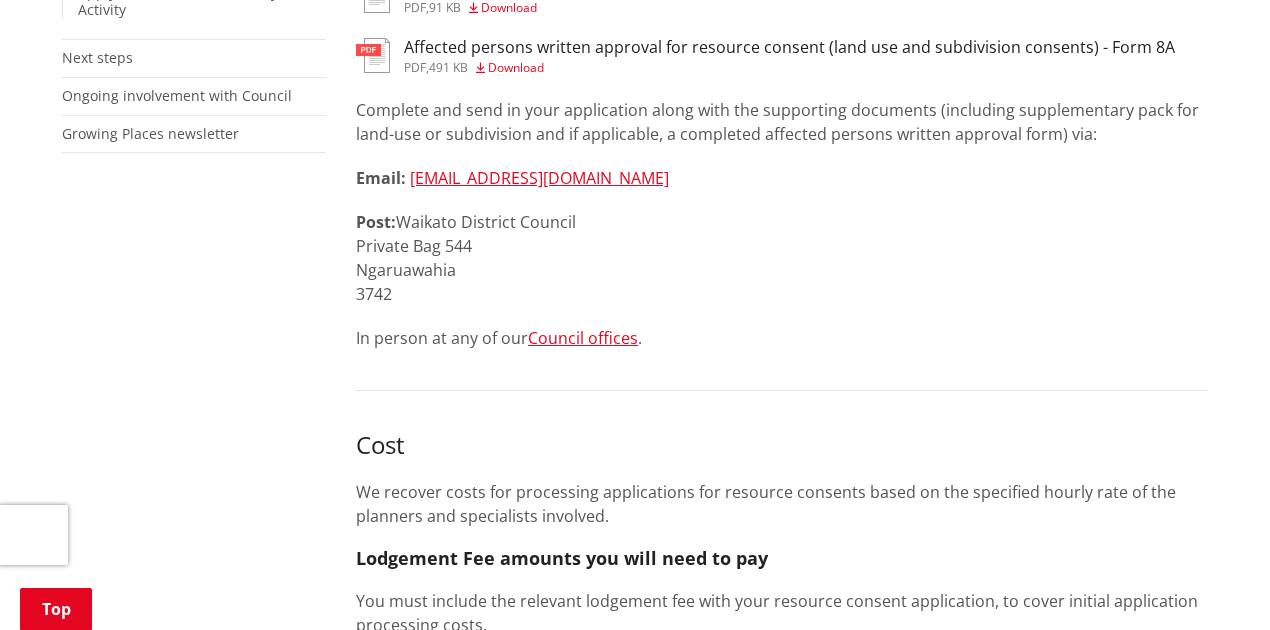 scroll, scrollTop: 666, scrollLeft: 0, axis: vertical 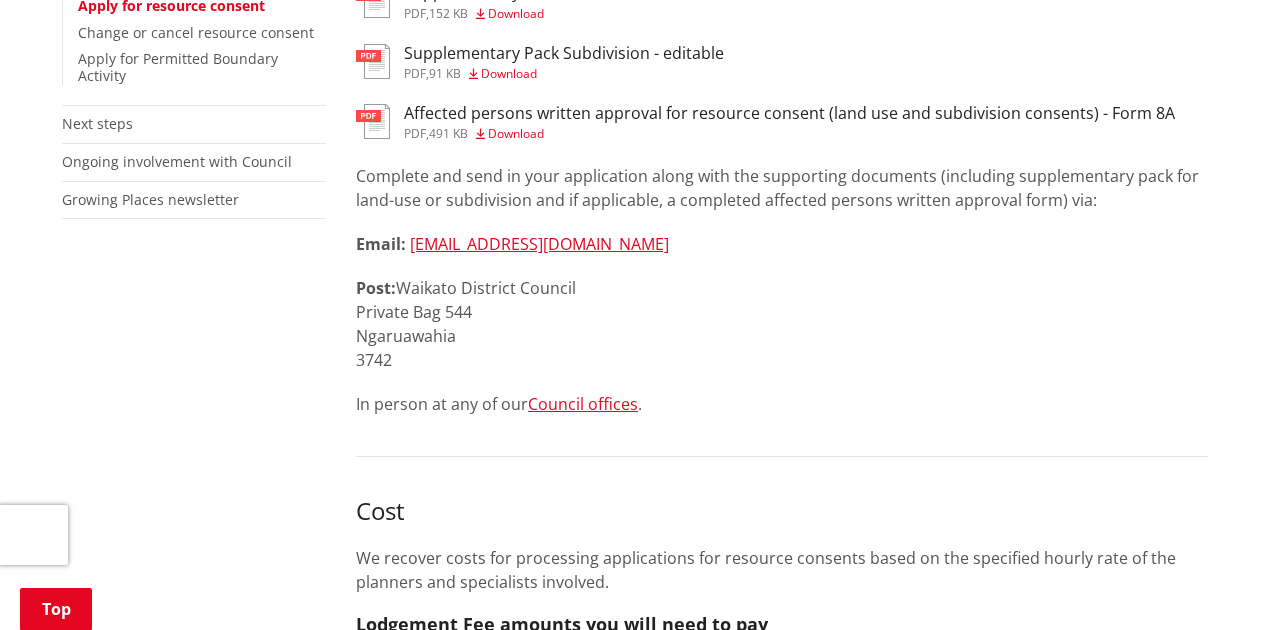 click on "Complete and send in your application along with the supporting documents (including supplementary pack for land-use or subdivision and if applicable, a completed affected persons written approval form) via:" at bounding box center (782, 188) 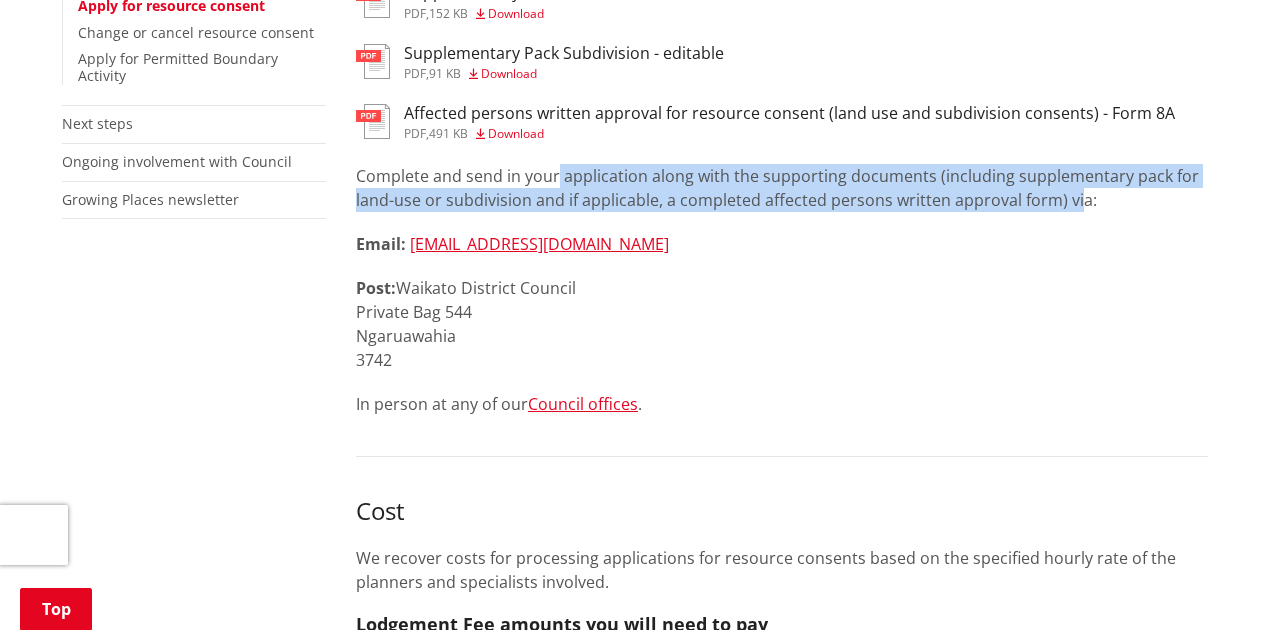 drag, startPoint x: 556, startPoint y: 186, endPoint x: 1072, endPoint y: 198, distance: 516.1395 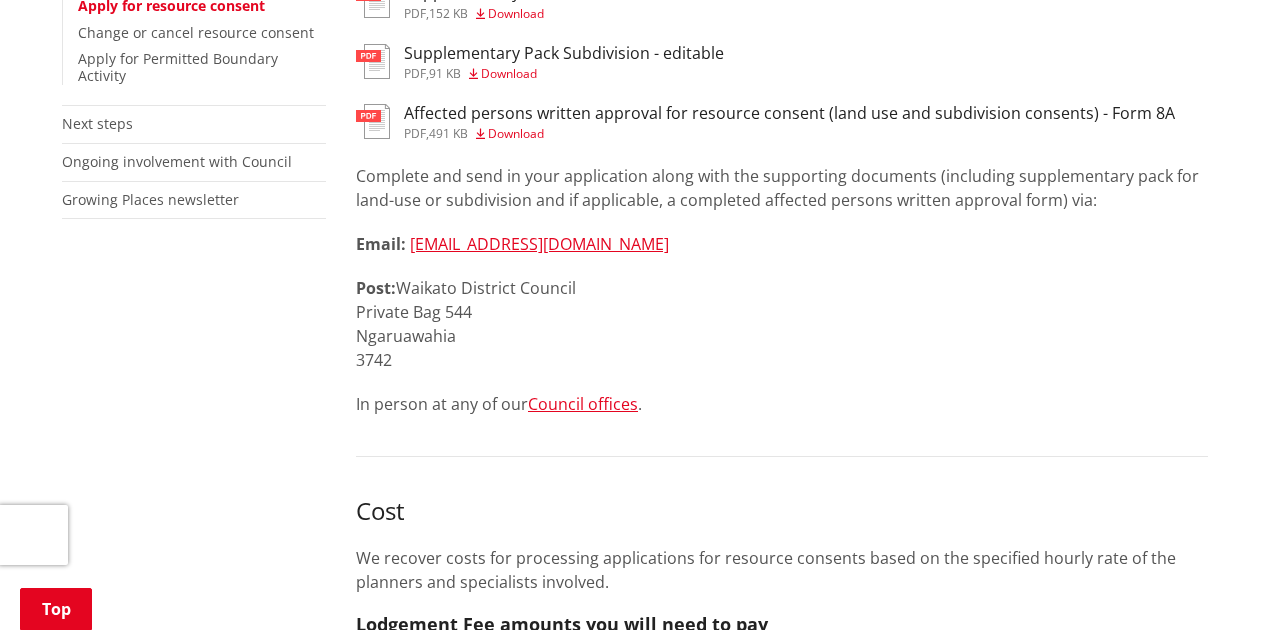 click on "More from this section
Consents, building and property
Property and land information
Making a start
Prepare your application
Apply for consent
Apply for a building consent
Withdraw or cancel a building consent application
Apply for resource consent
Change or cancel resource consent
Apply for Permitted Boundary Activity
Next steps
Ongoing involvement with Council
Growing Places newsletter
Please note we are still receiving a large number of applications and the addition of the Proposed Waikato District is causing significant delays to our processing timeframes. We apologise for the inconvenience. We can process your application faster if you submit a good quality application. Read  how to prepare a resource consent . Application
Application for resource consent" at bounding box center [635, 669] 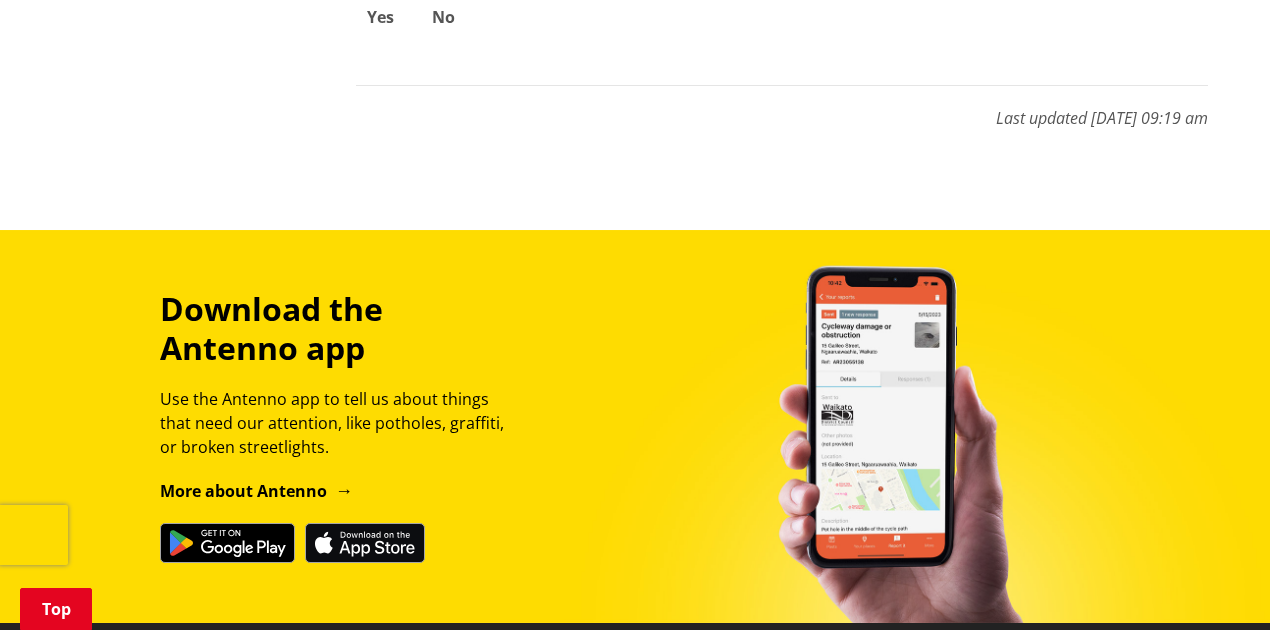 scroll, scrollTop: 2133, scrollLeft: 0, axis: vertical 